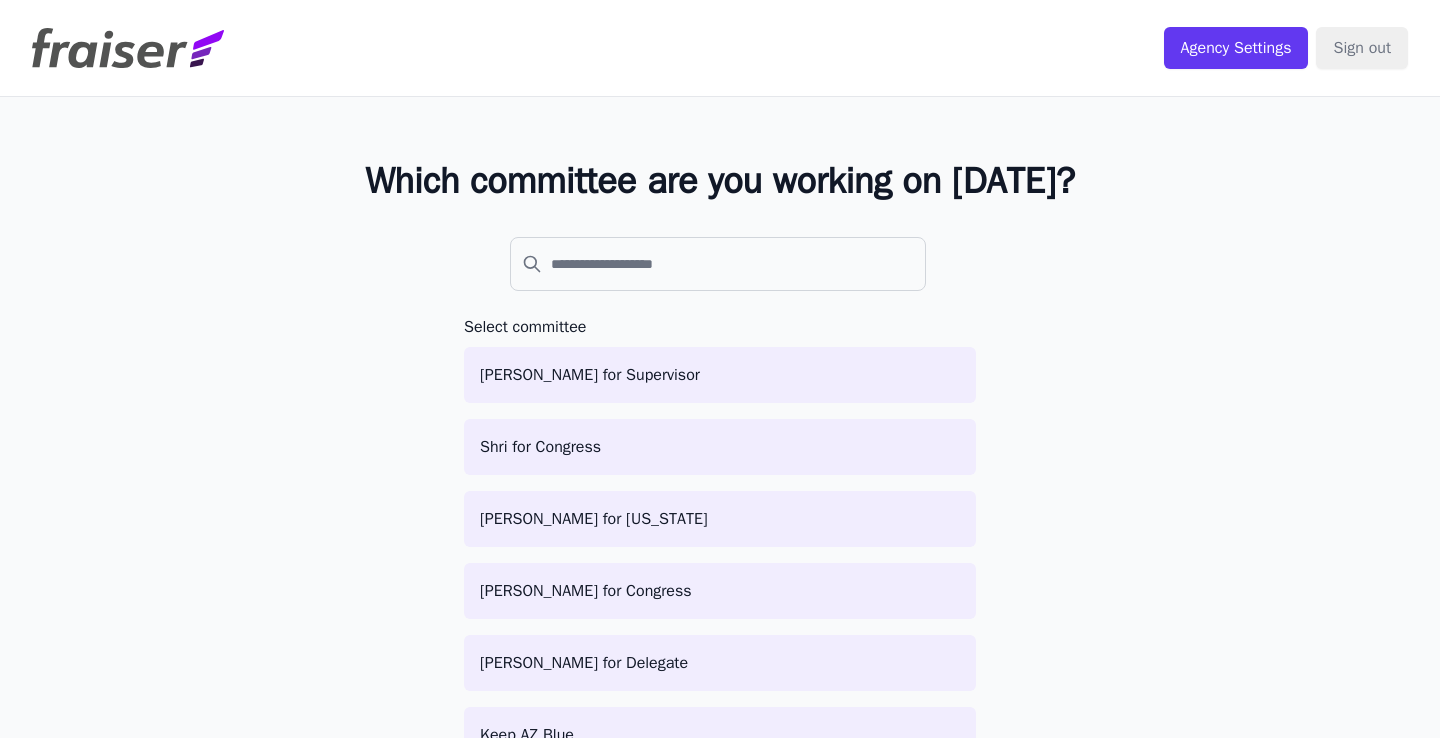 scroll, scrollTop: 0, scrollLeft: 0, axis: both 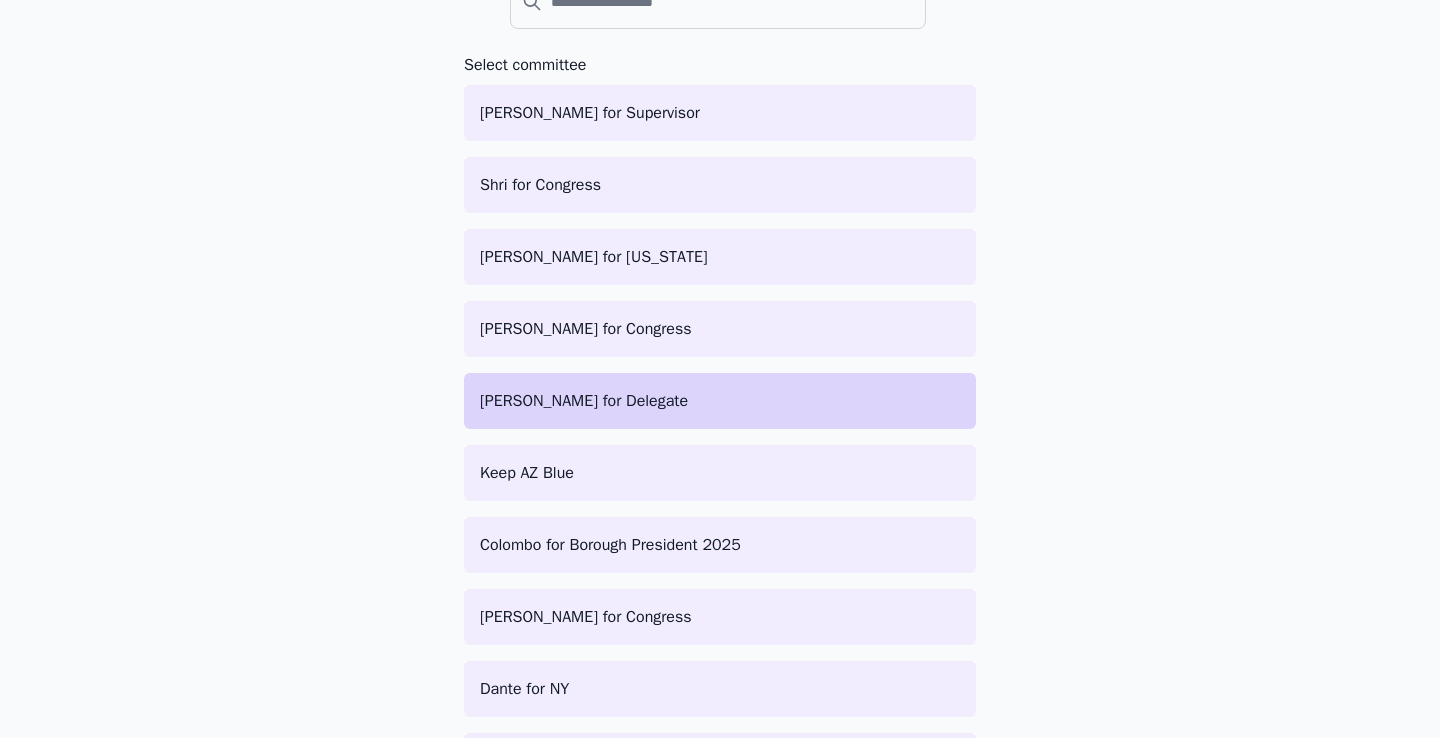click on "David Reid for Delegate" at bounding box center (720, 401) 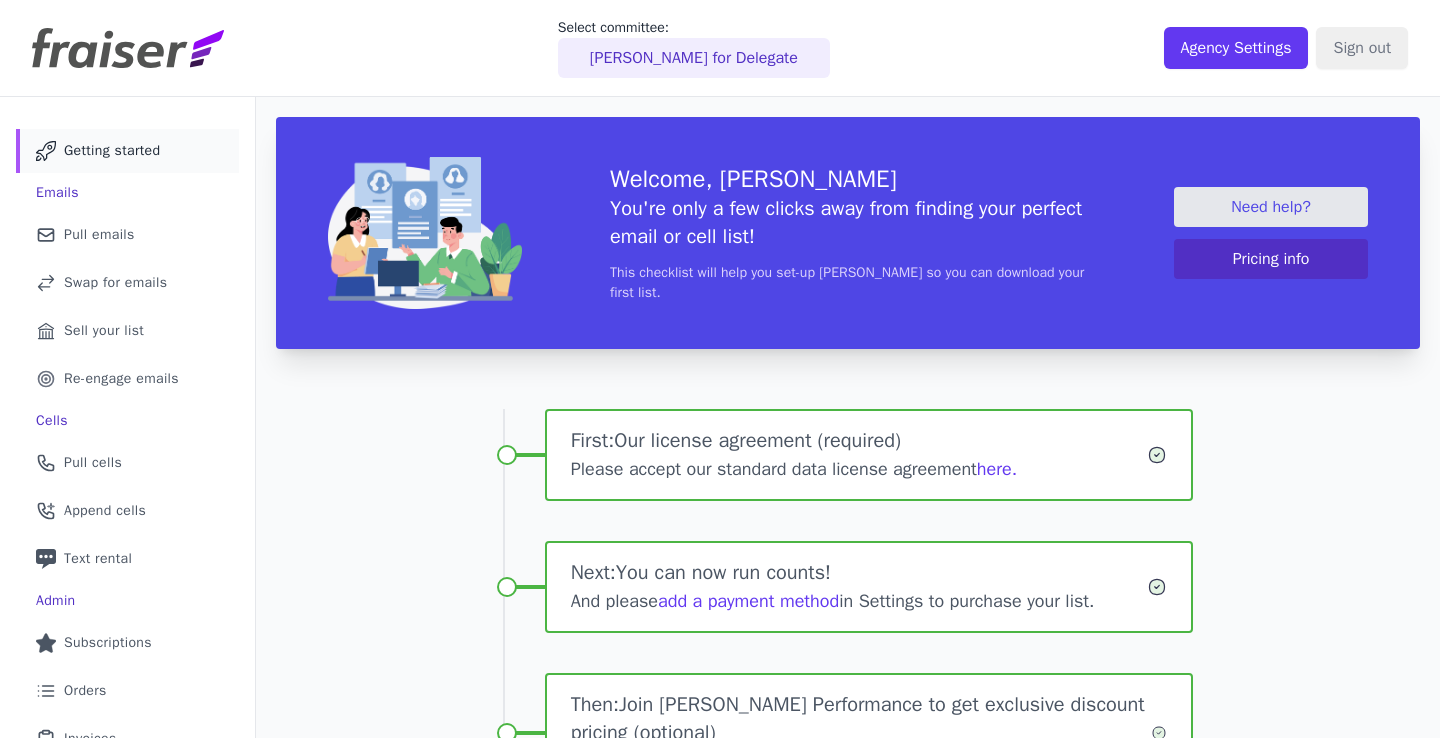 scroll, scrollTop: 0, scrollLeft: 0, axis: both 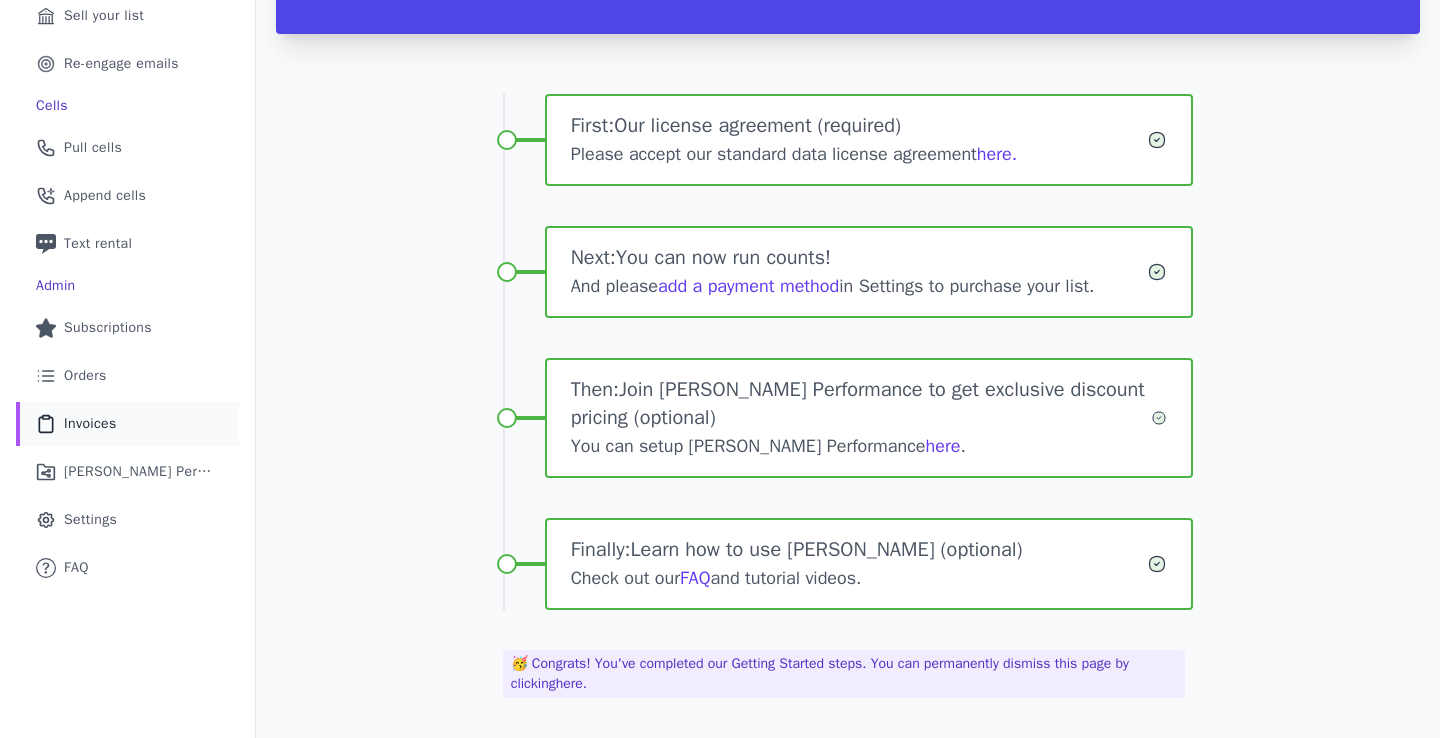 click on "Invoices" at bounding box center [90, 424] 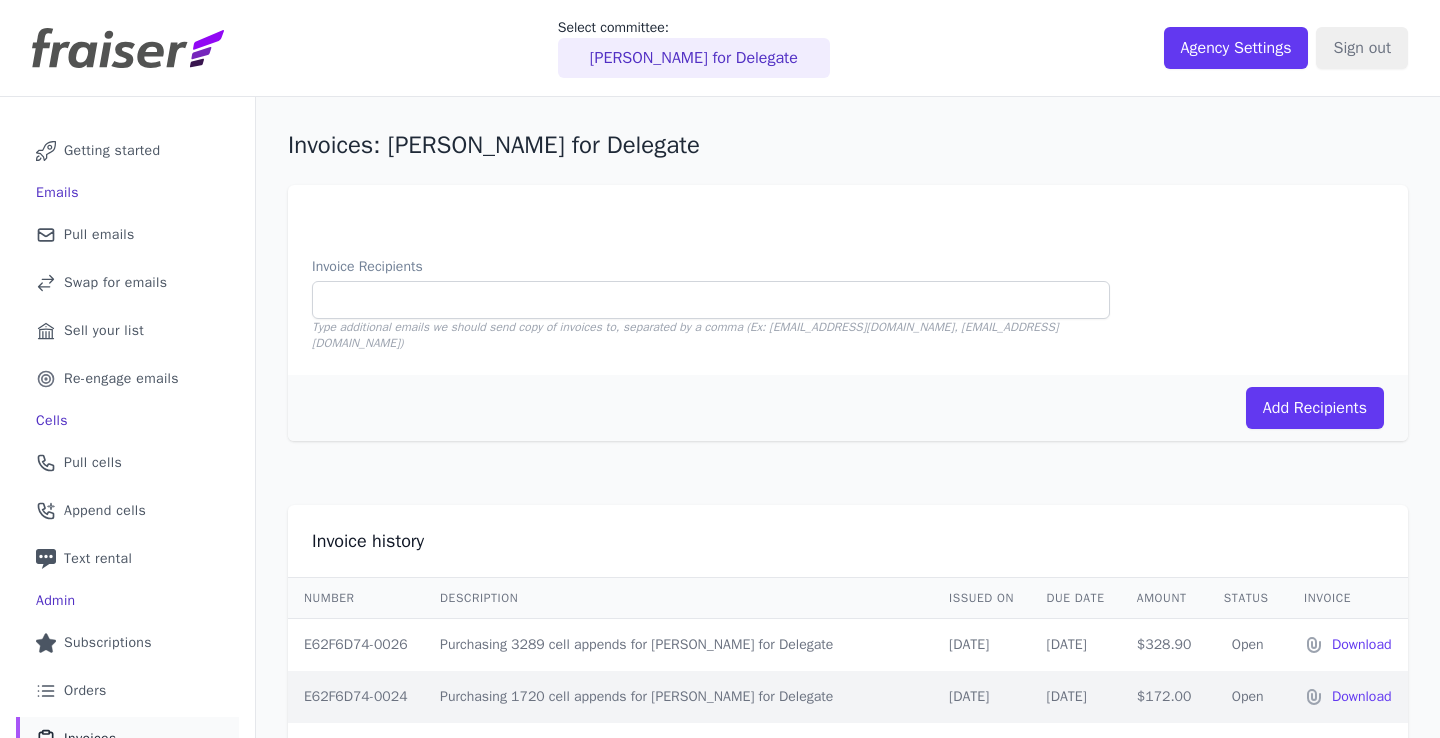 scroll, scrollTop: 0, scrollLeft: 0, axis: both 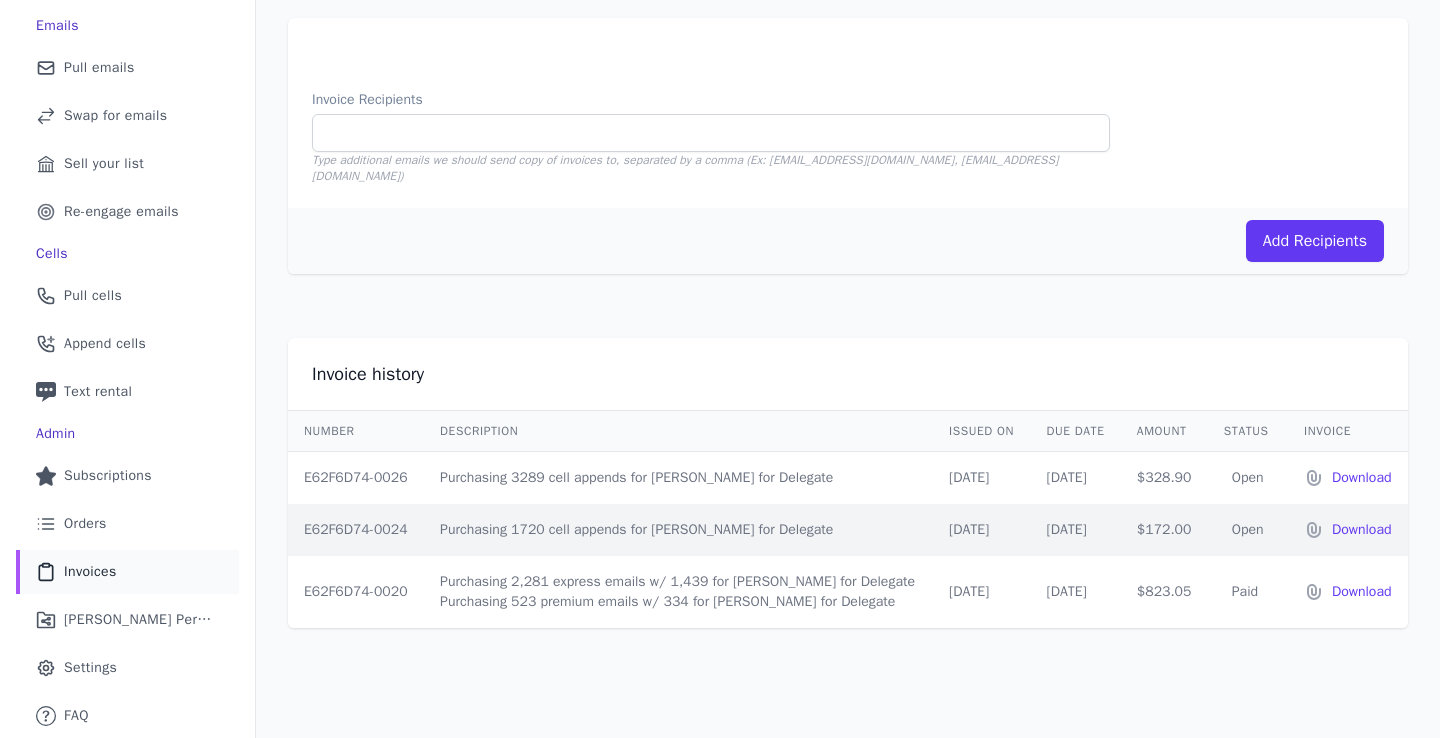 drag, startPoint x: 1178, startPoint y: 461, endPoint x: 1131, endPoint y: 464, distance: 47.095646 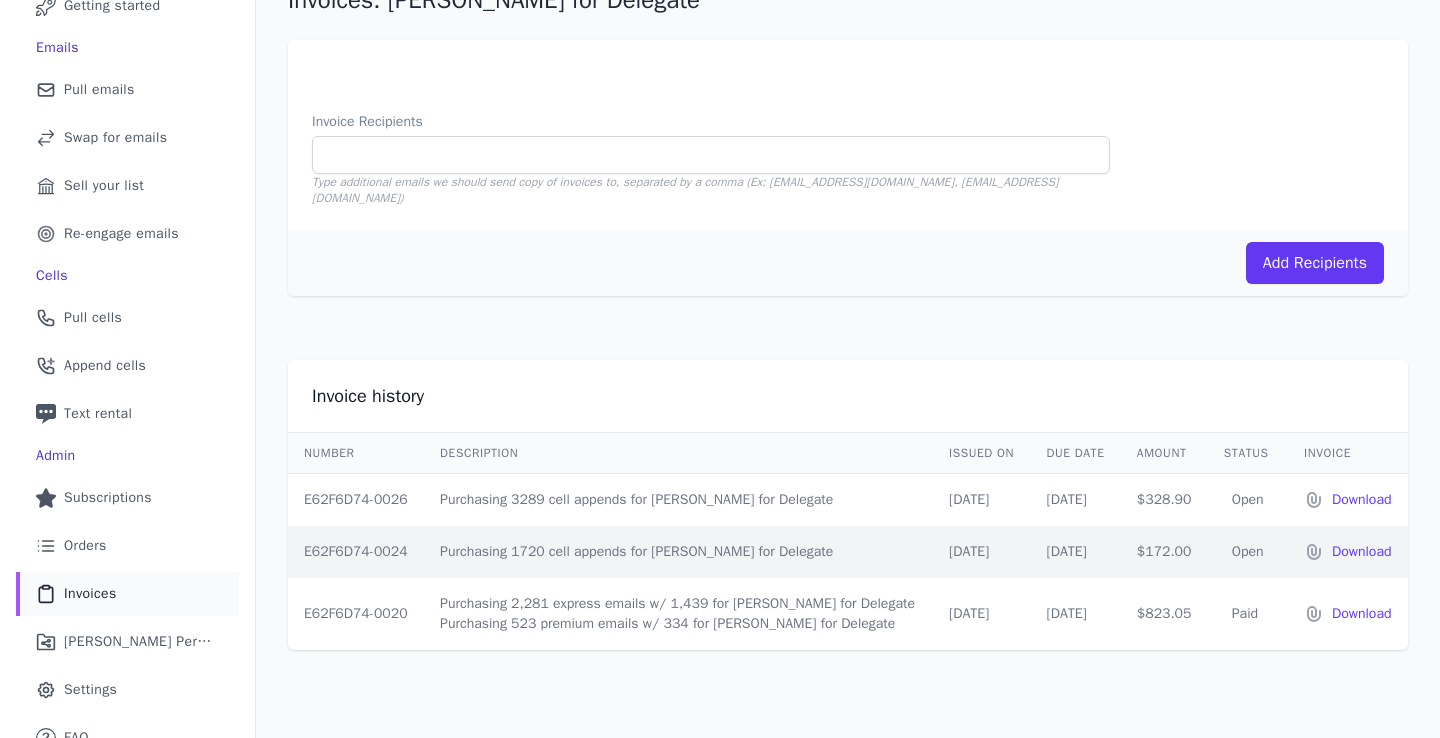 scroll, scrollTop: 147, scrollLeft: 0, axis: vertical 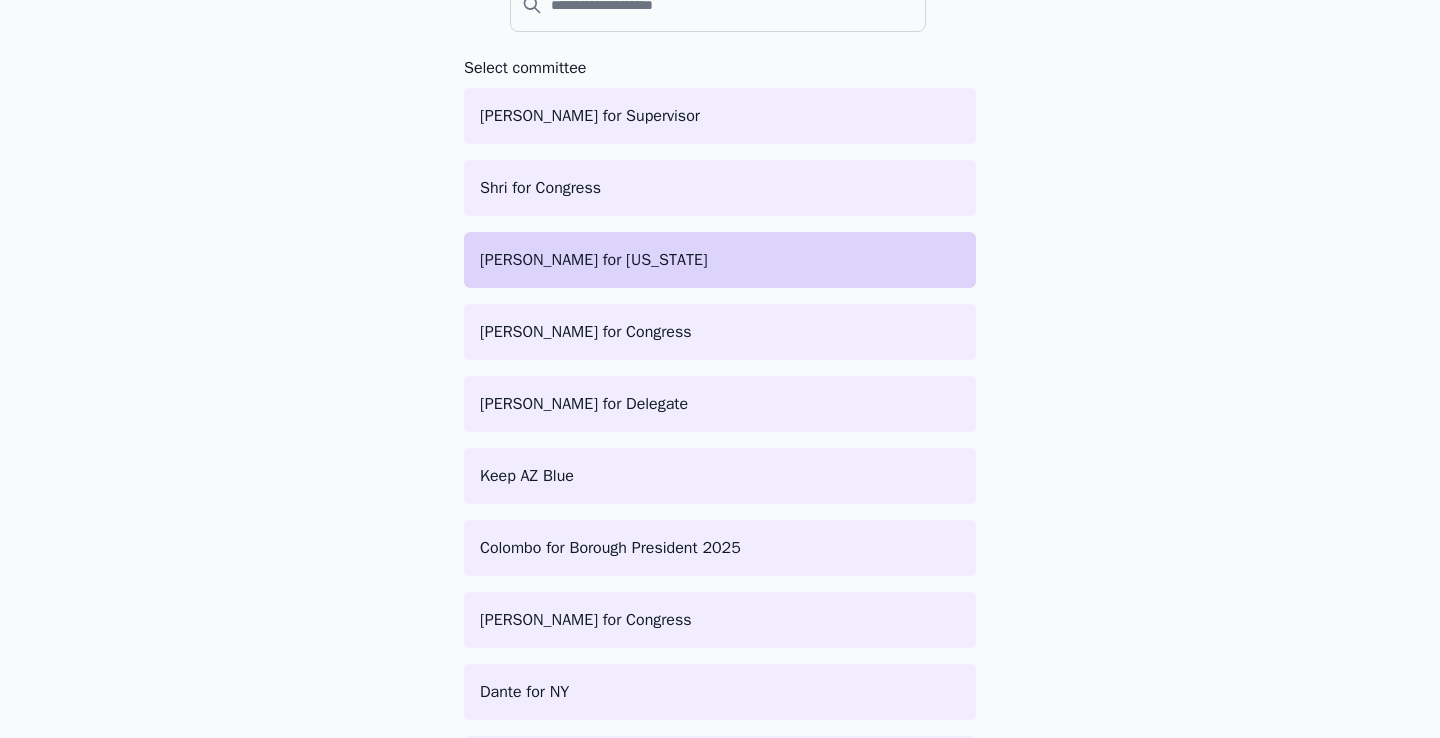 click on "[PERSON_NAME] for [US_STATE]" at bounding box center (720, 260) 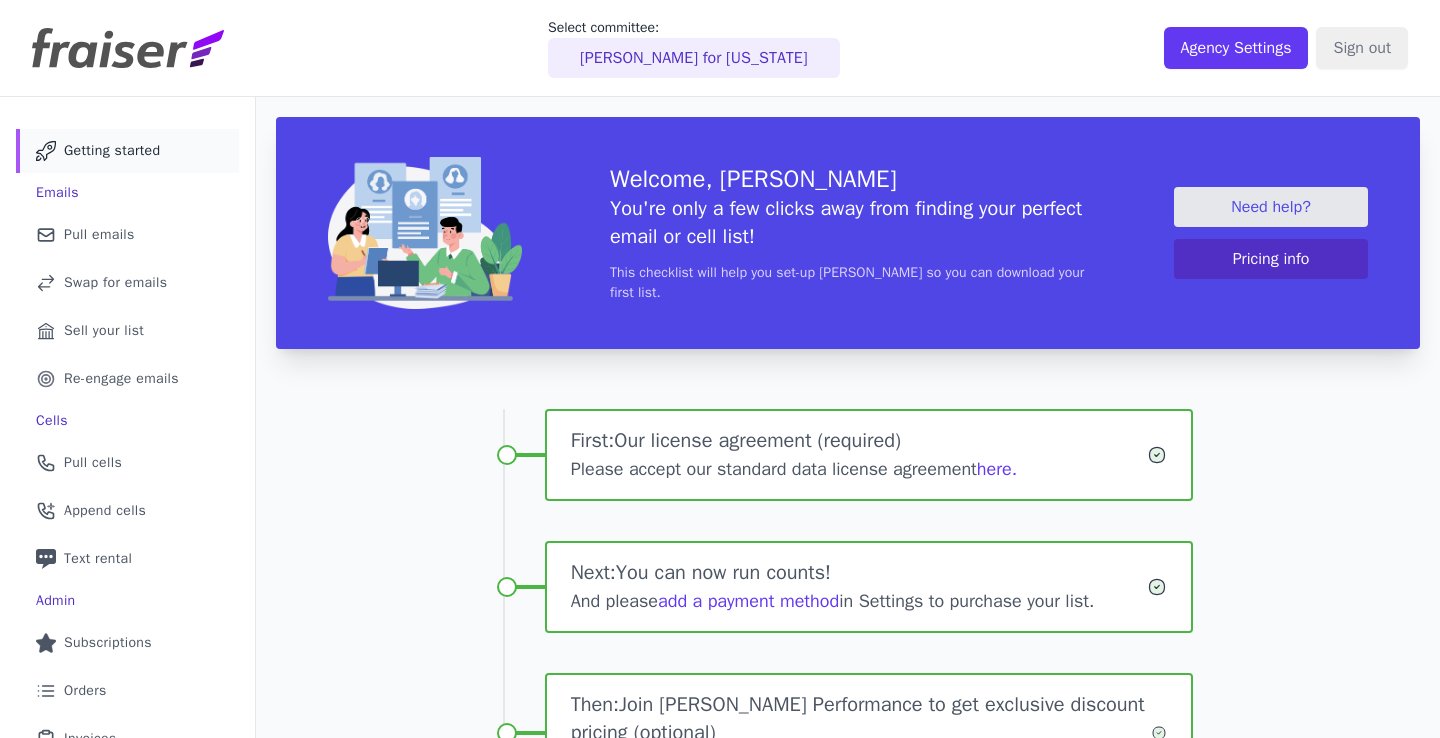 scroll, scrollTop: 0, scrollLeft: 0, axis: both 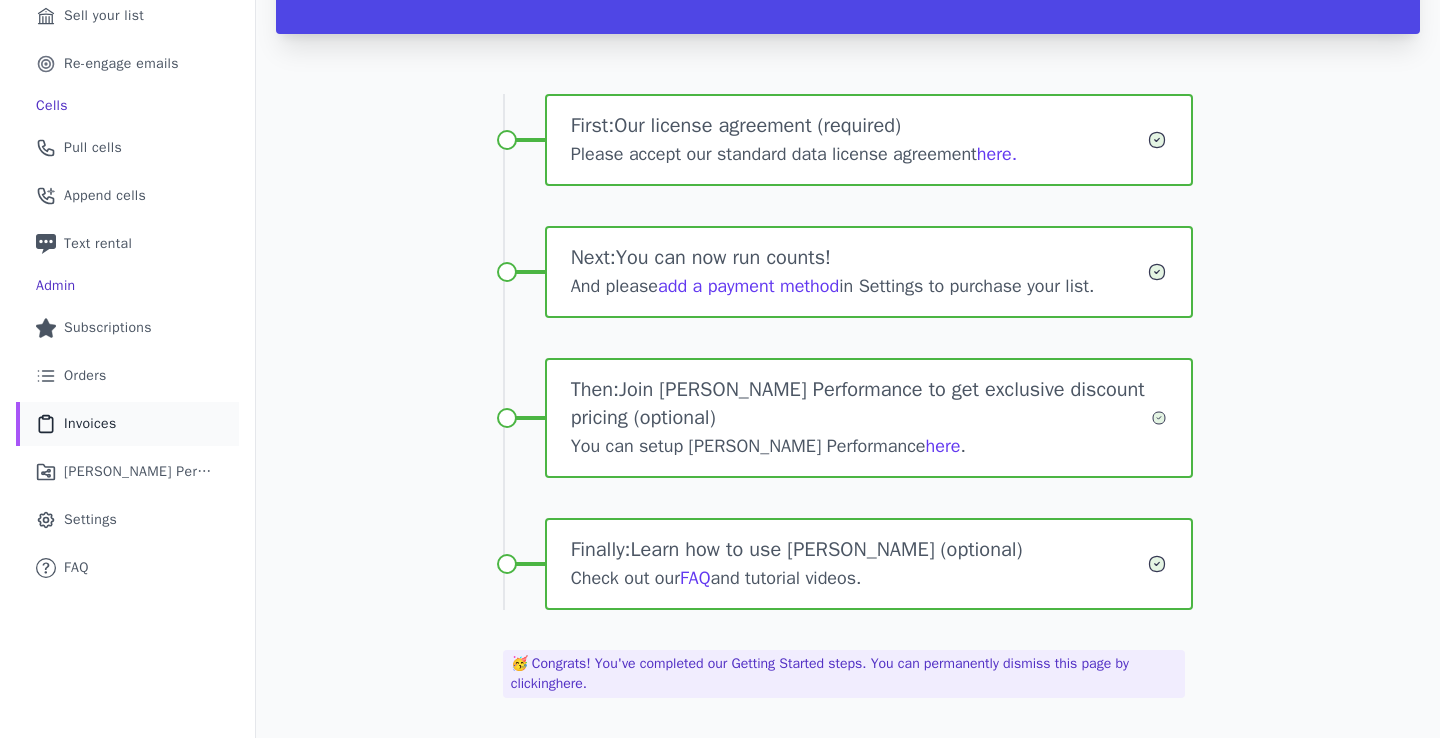click on "Invoices" at bounding box center [90, 424] 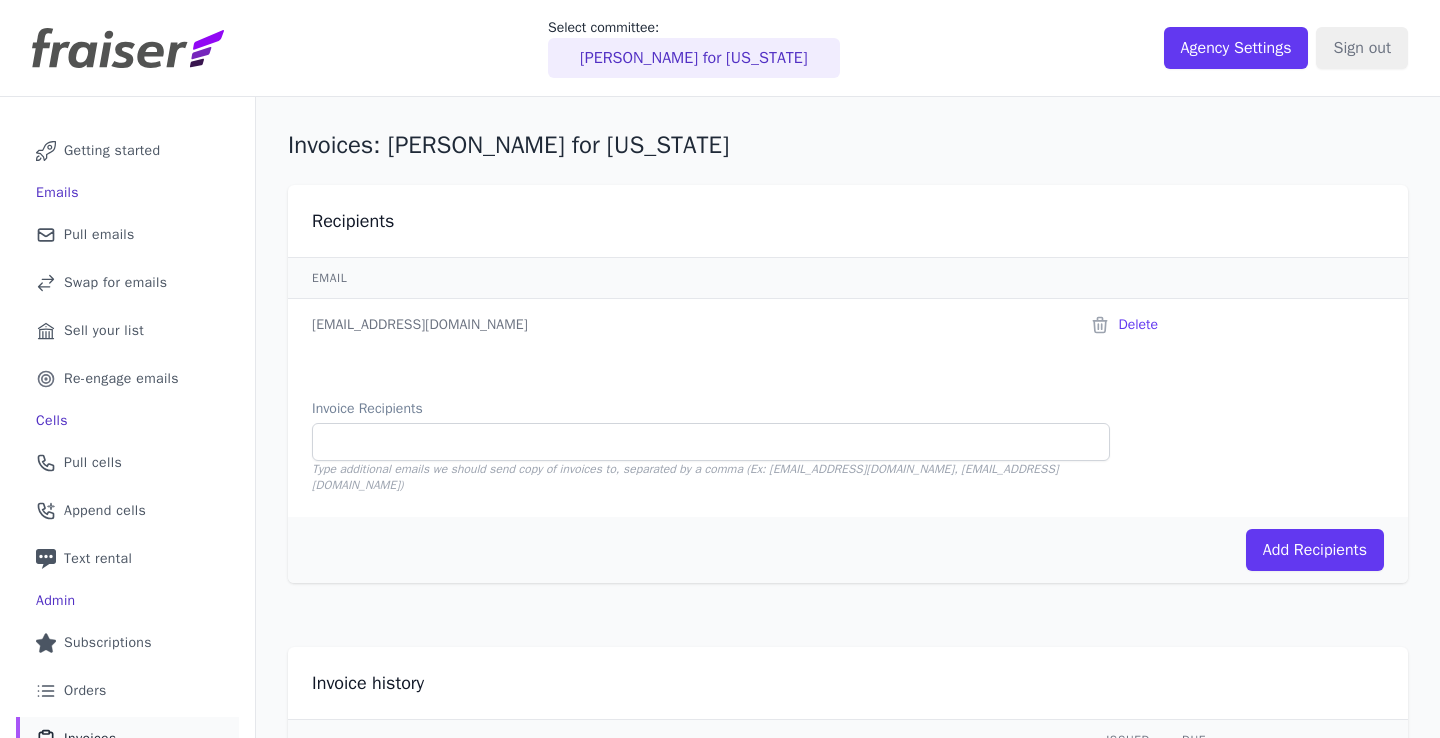 scroll, scrollTop: 0, scrollLeft: 0, axis: both 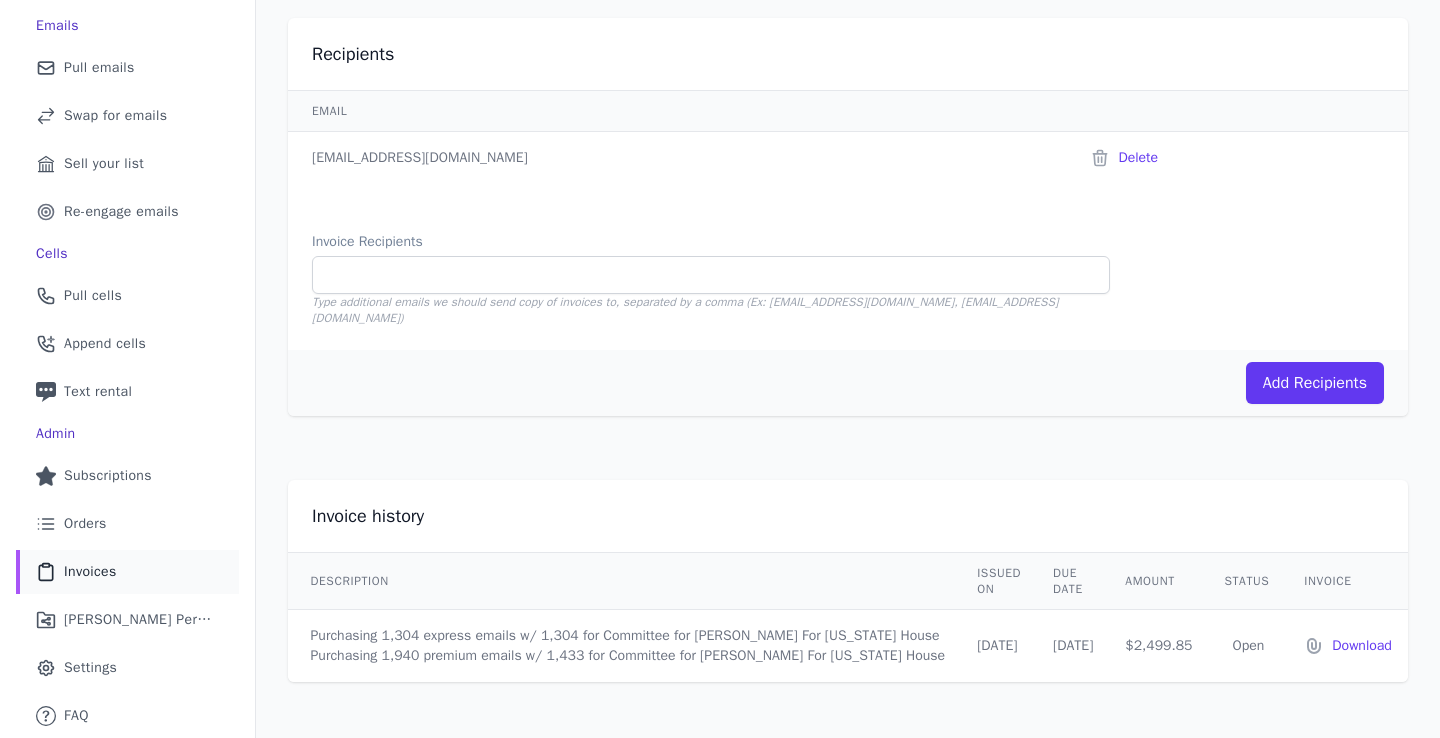 drag, startPoint x: 1132, startPoint y: 632, endPoint x: 1181, endPoint y: 671, distance: 62.625874 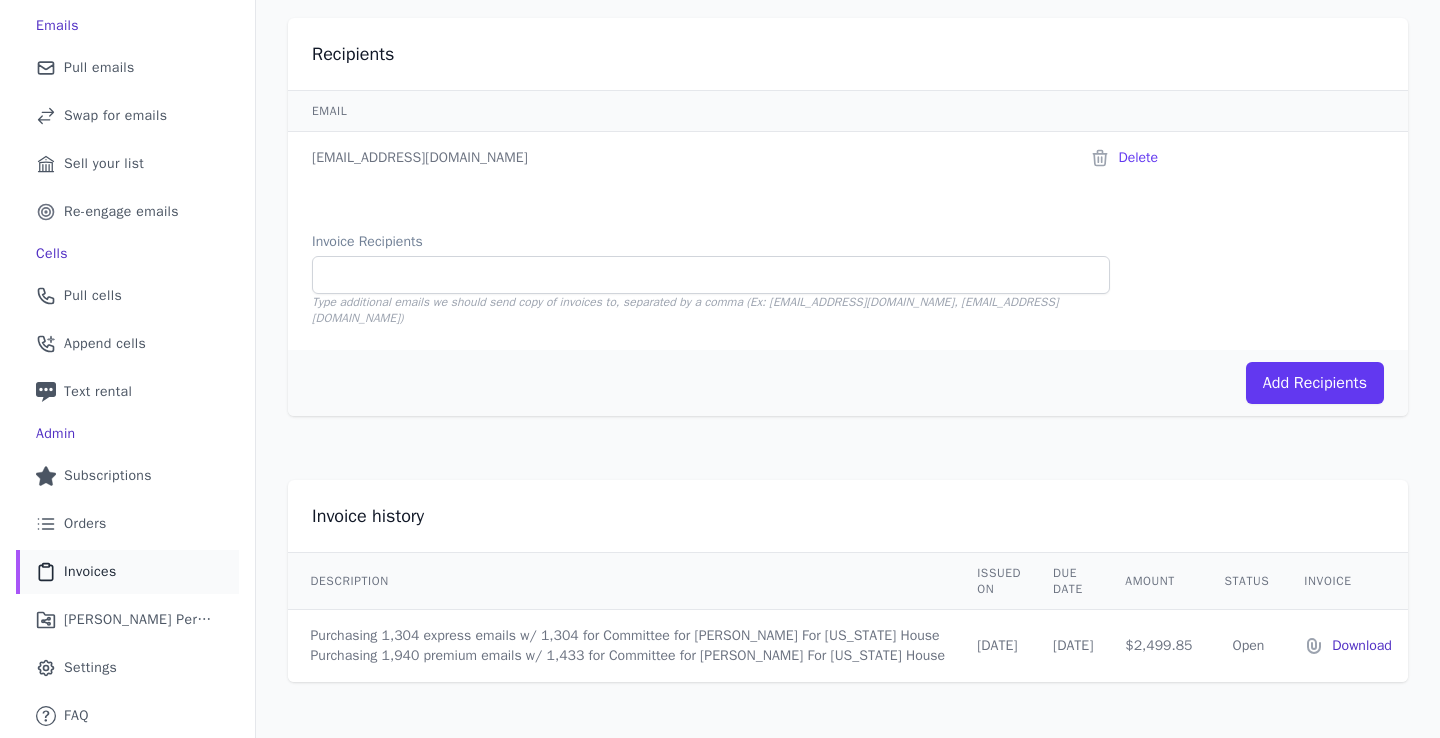 drag, startPoint x: 1365, startPoint y: 632, endPoint x: 1346, endPoint y: 630, distance: 19.104973 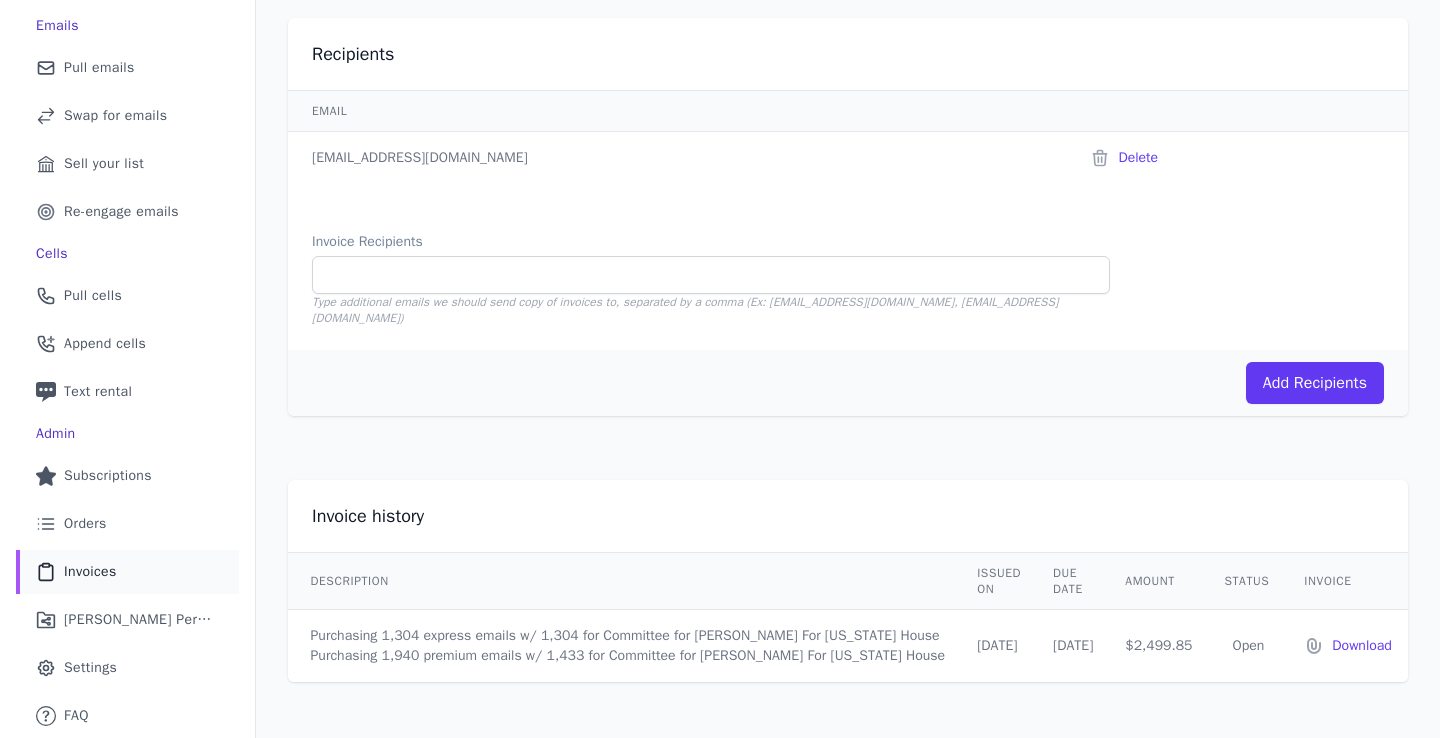scroll, scrollTop: 159, scrollLeft: 0, axis: vertical 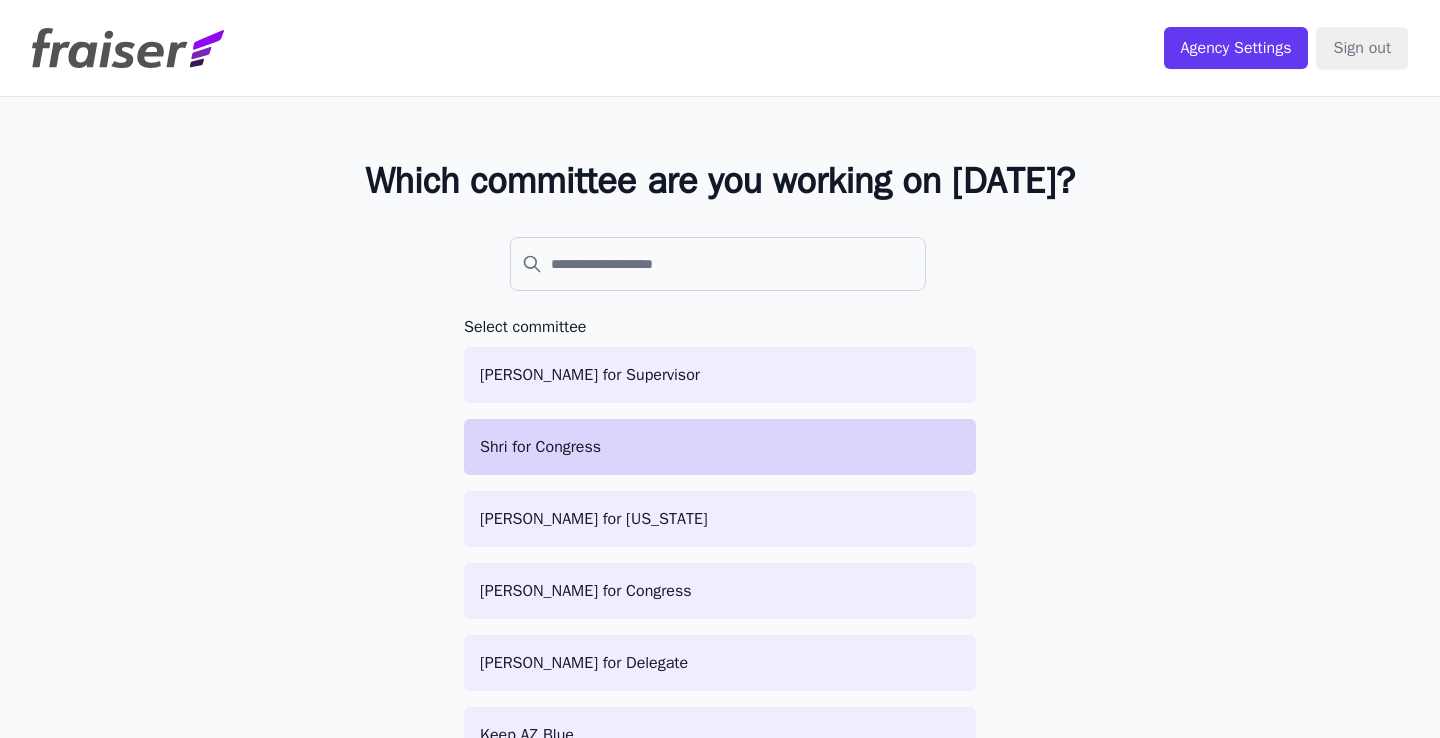 click on "Shri for Congress" at bounding box center [720, 447] 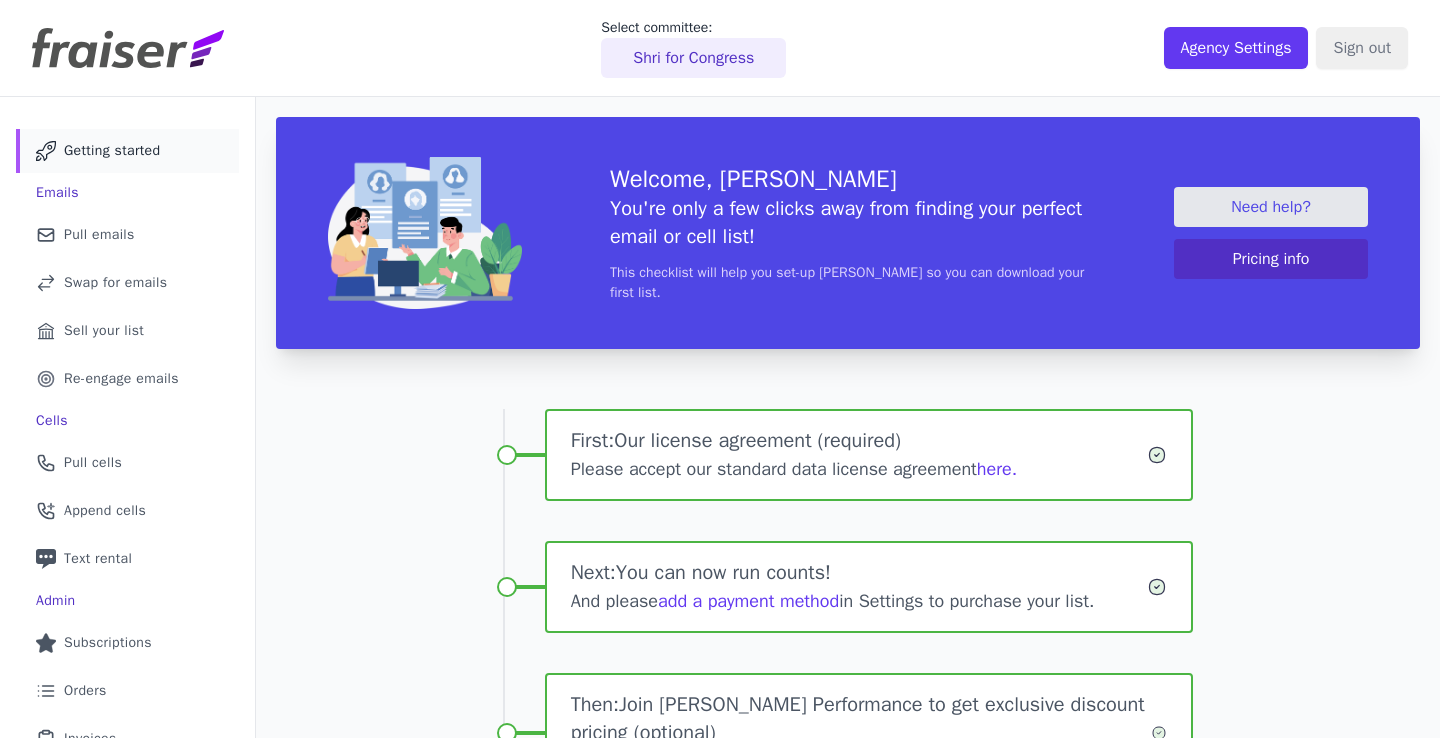 scroll, scrollTop: 0, scrollLeft: 0, axis: both 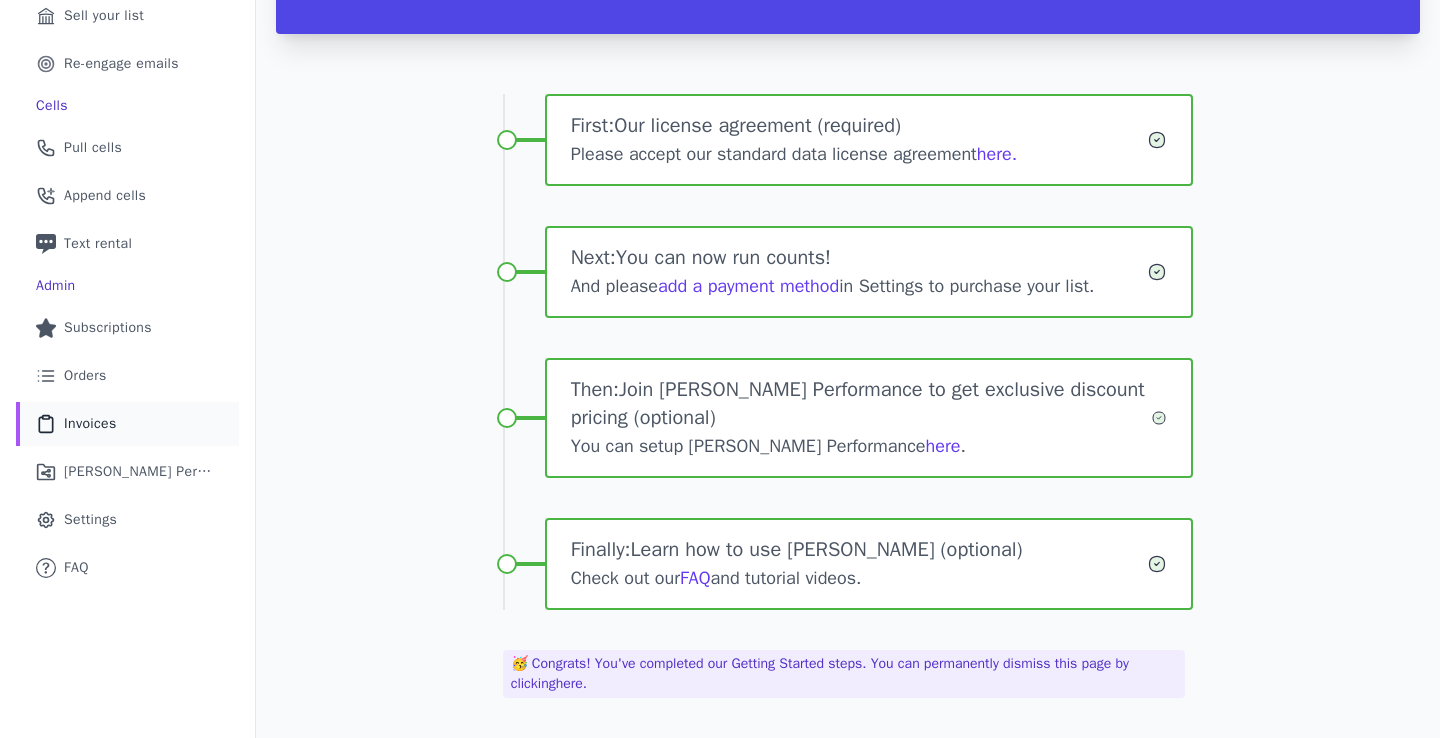 click on "Invoices" at bounding box center [90, 424] 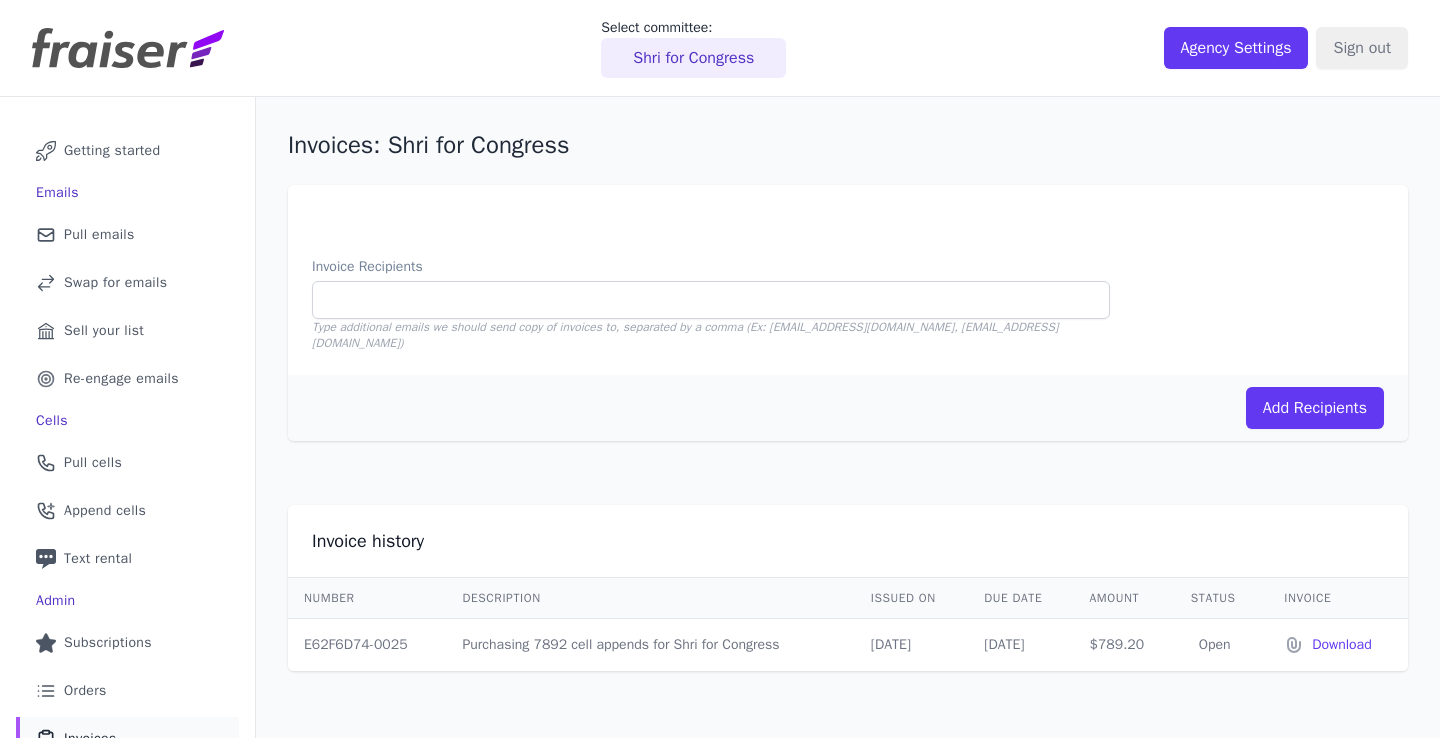 scroll, scrollTop: 0, scrollLeft: 0, axis: both 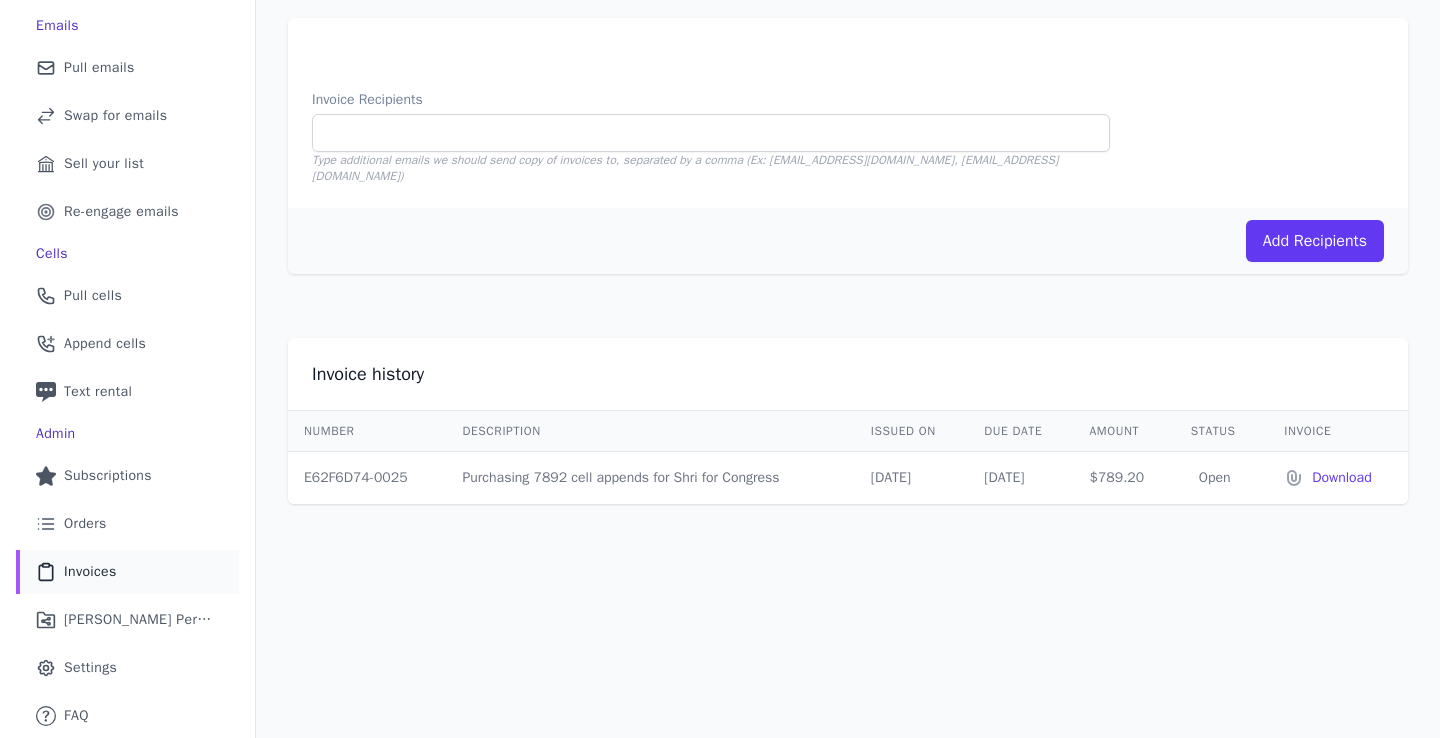 drag, startPoint x: 1146, startPoint y: 463, endPoint x: 877, endPoint y: 548, distance: 282.1099 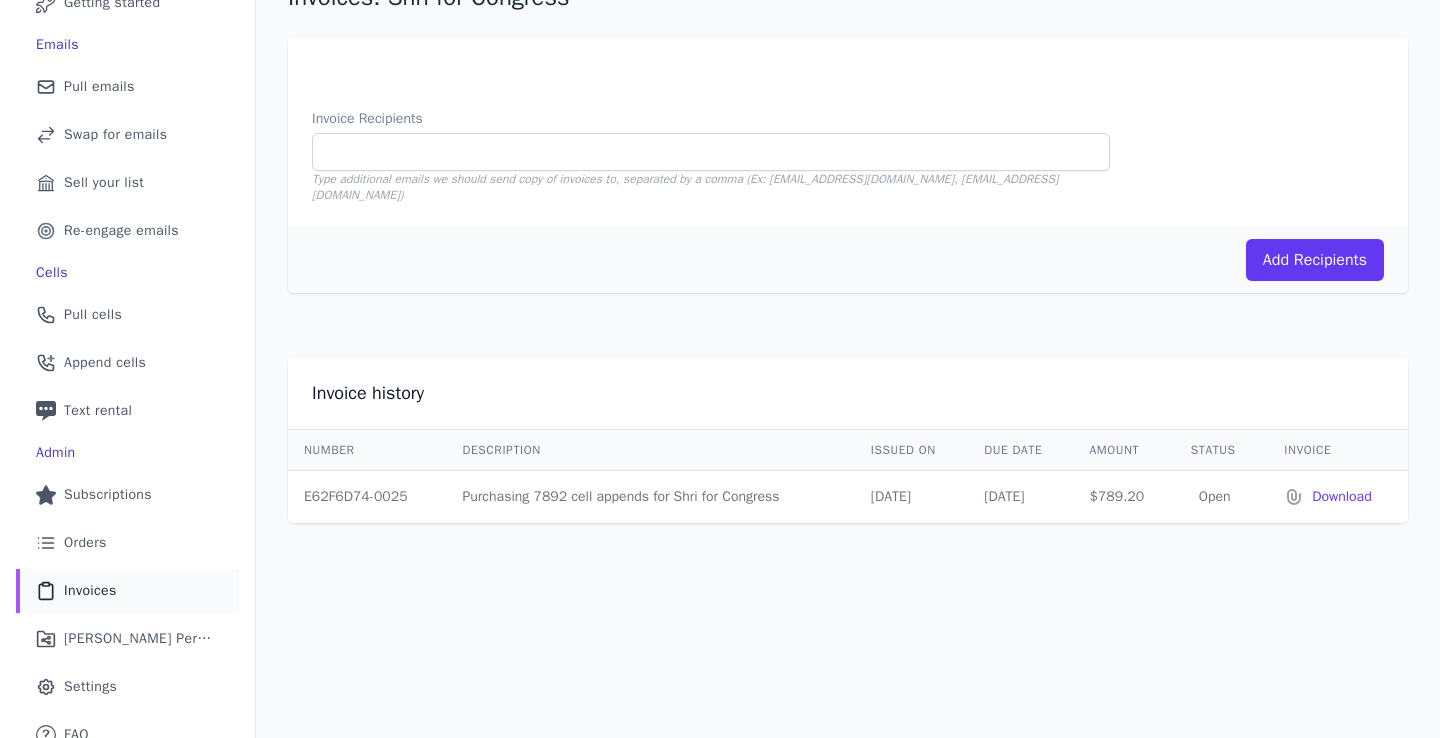 click on "E62F6D74-0025" at bounding box center [367, 497] 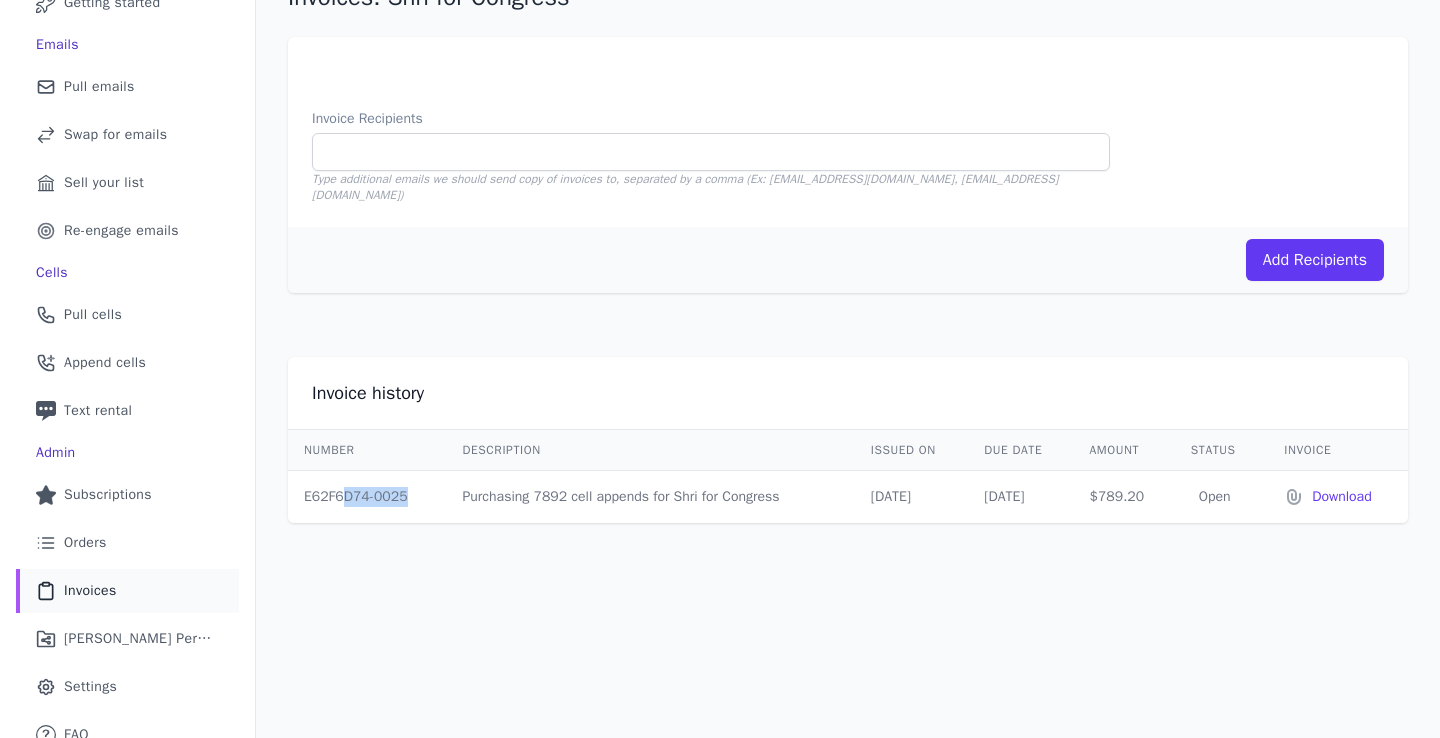 scroll, scrollTop: 149, scrollLeft: 0, axis: vertical 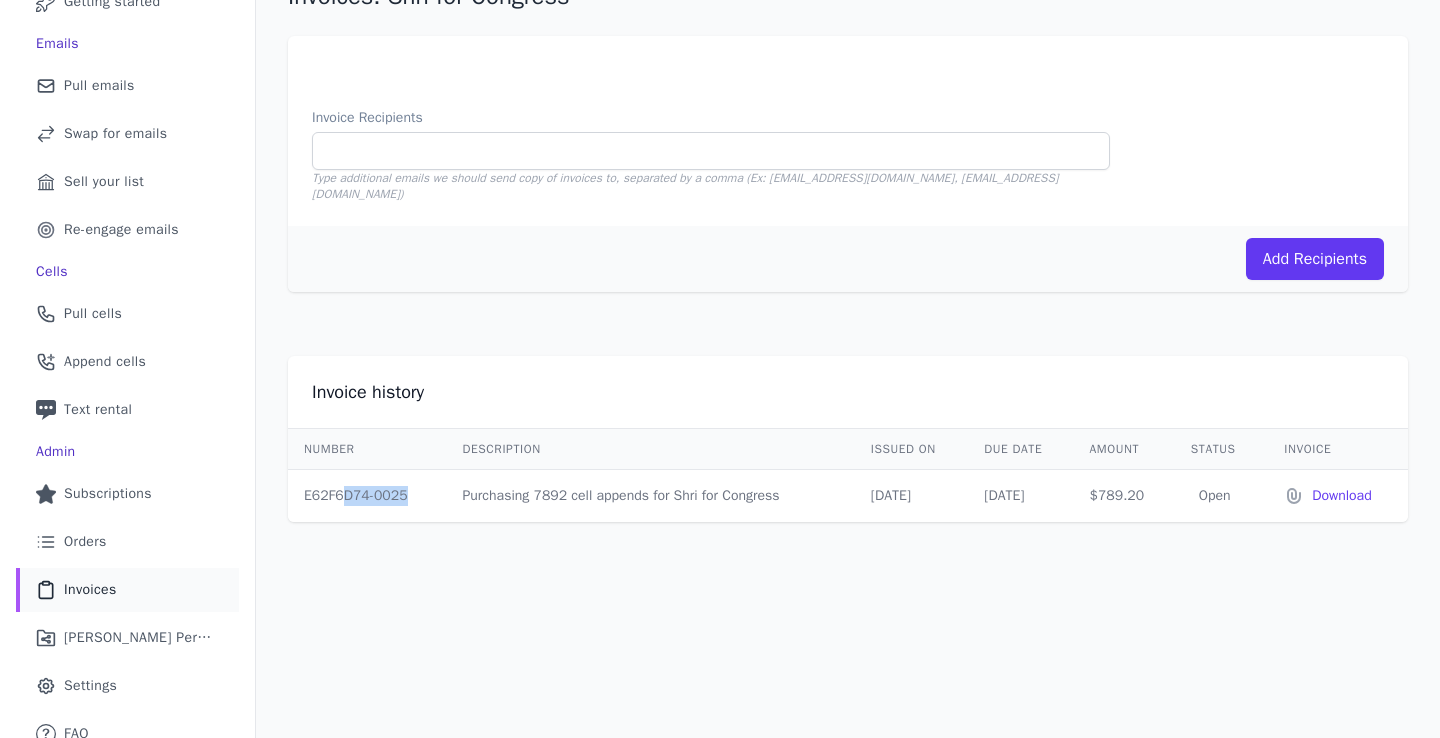 drag, startPoint x: 314, startPoint y: 480, endPoint x: 401, endPoint y: 491, distance: 87.69264 